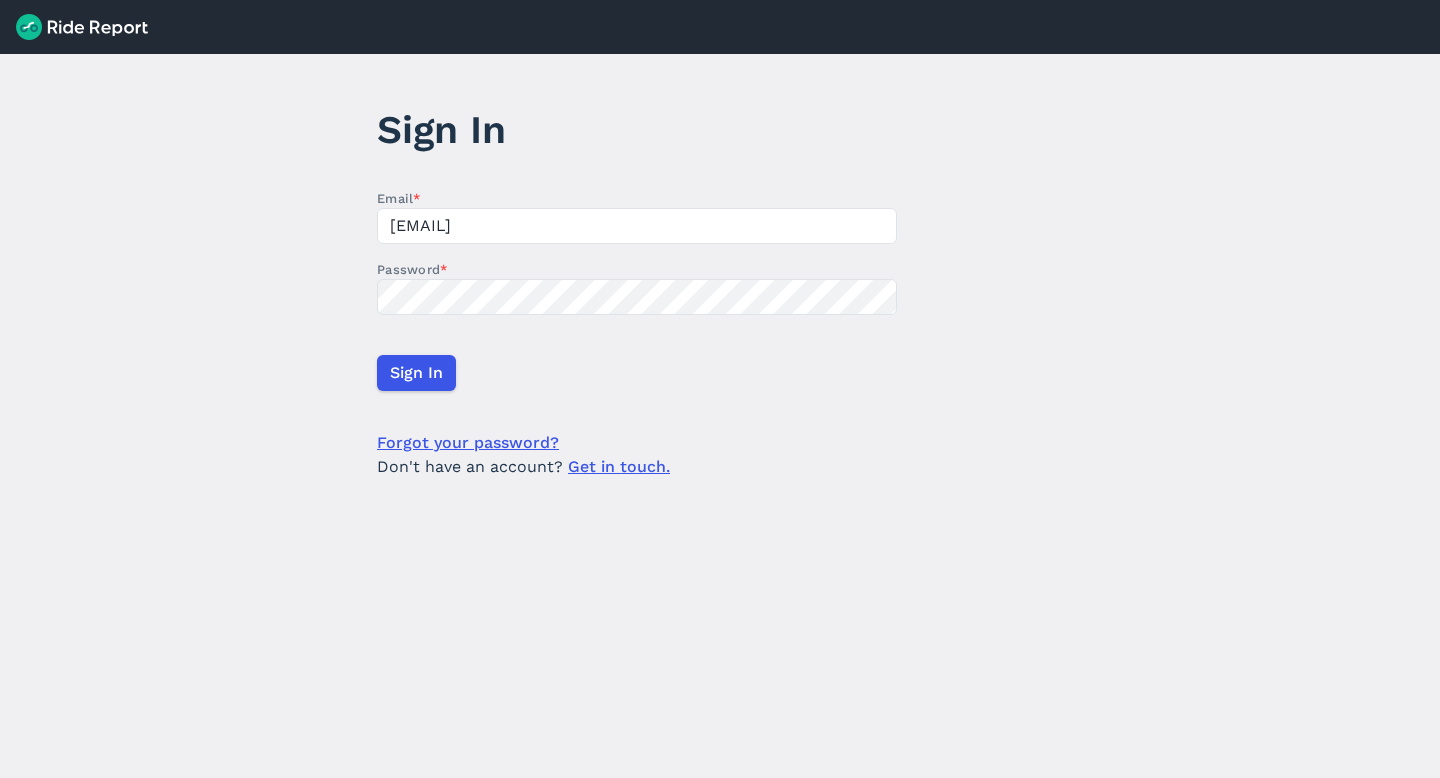 scroll, scrollTop: 0, scrollLeft: 0, axis: both 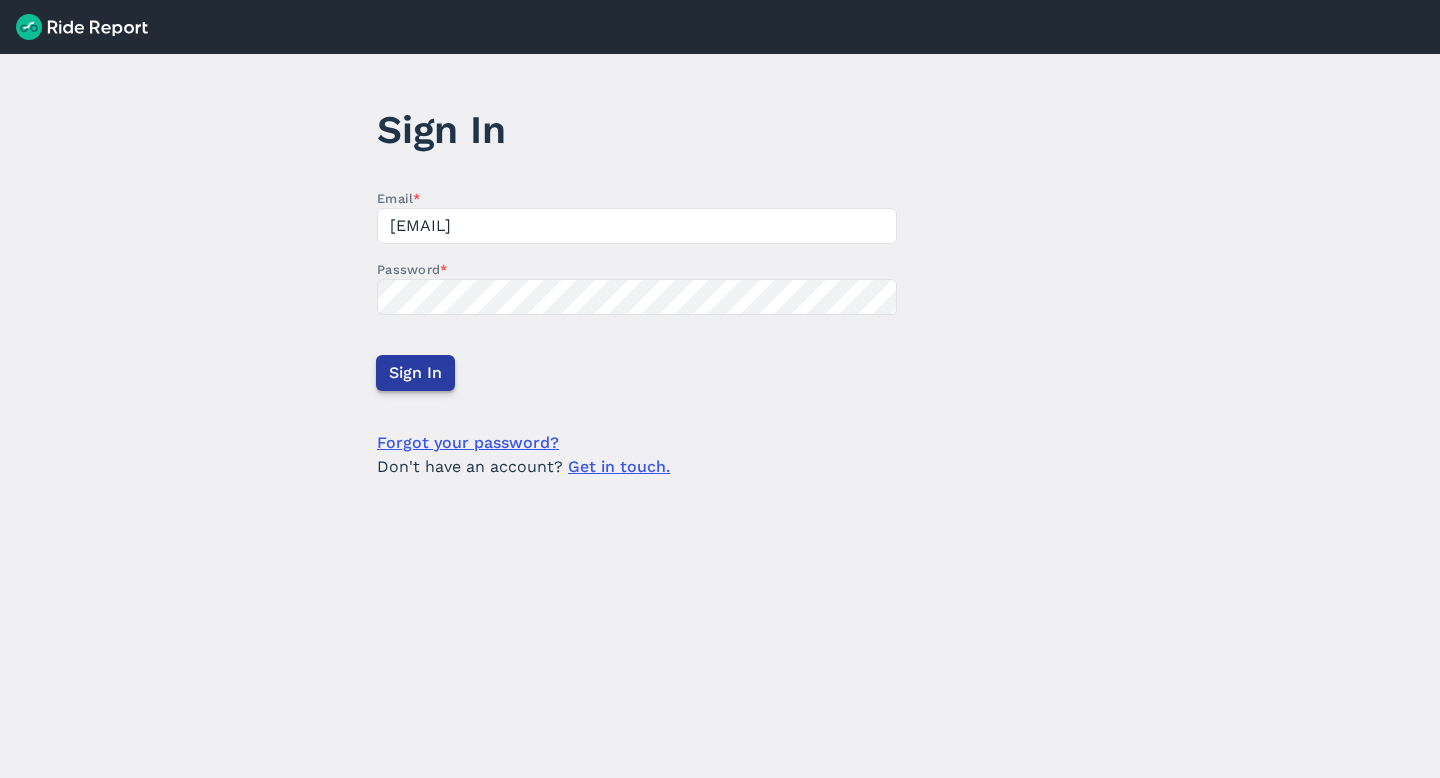 click on "Sign In" at bounding box center (415, 373) 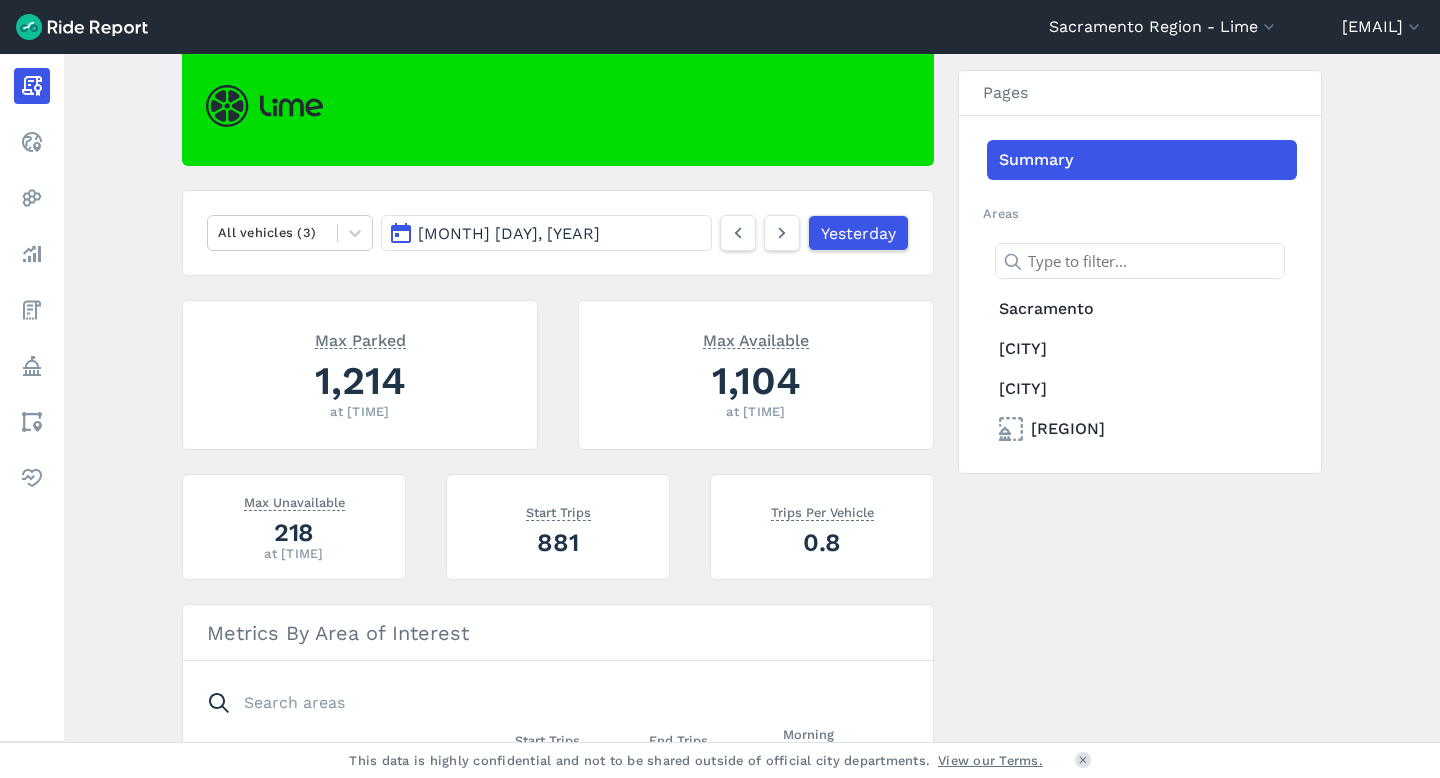 scroll, scrollTop: 0, scrollLeft: 0, axis: both 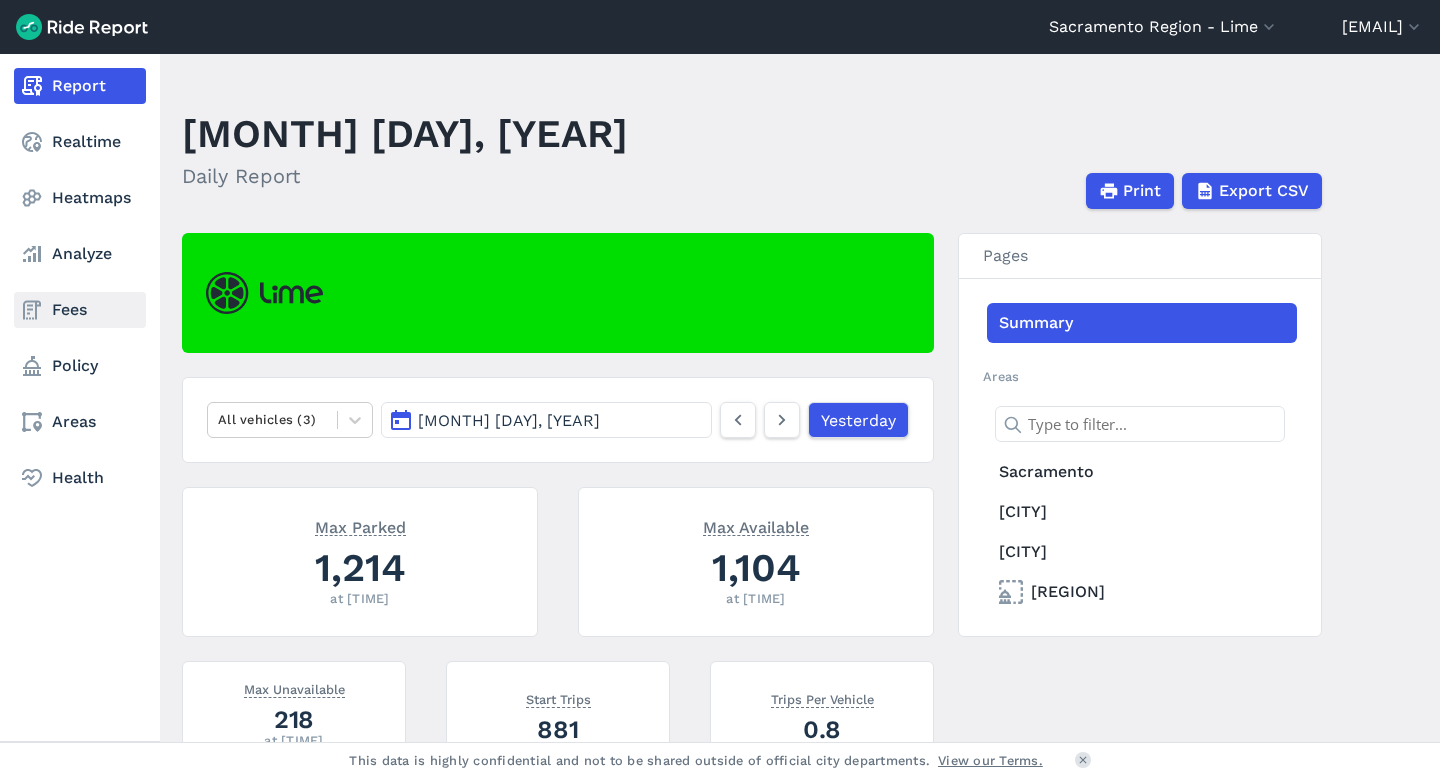 click on "Fees" at bounding box center [80, 310] 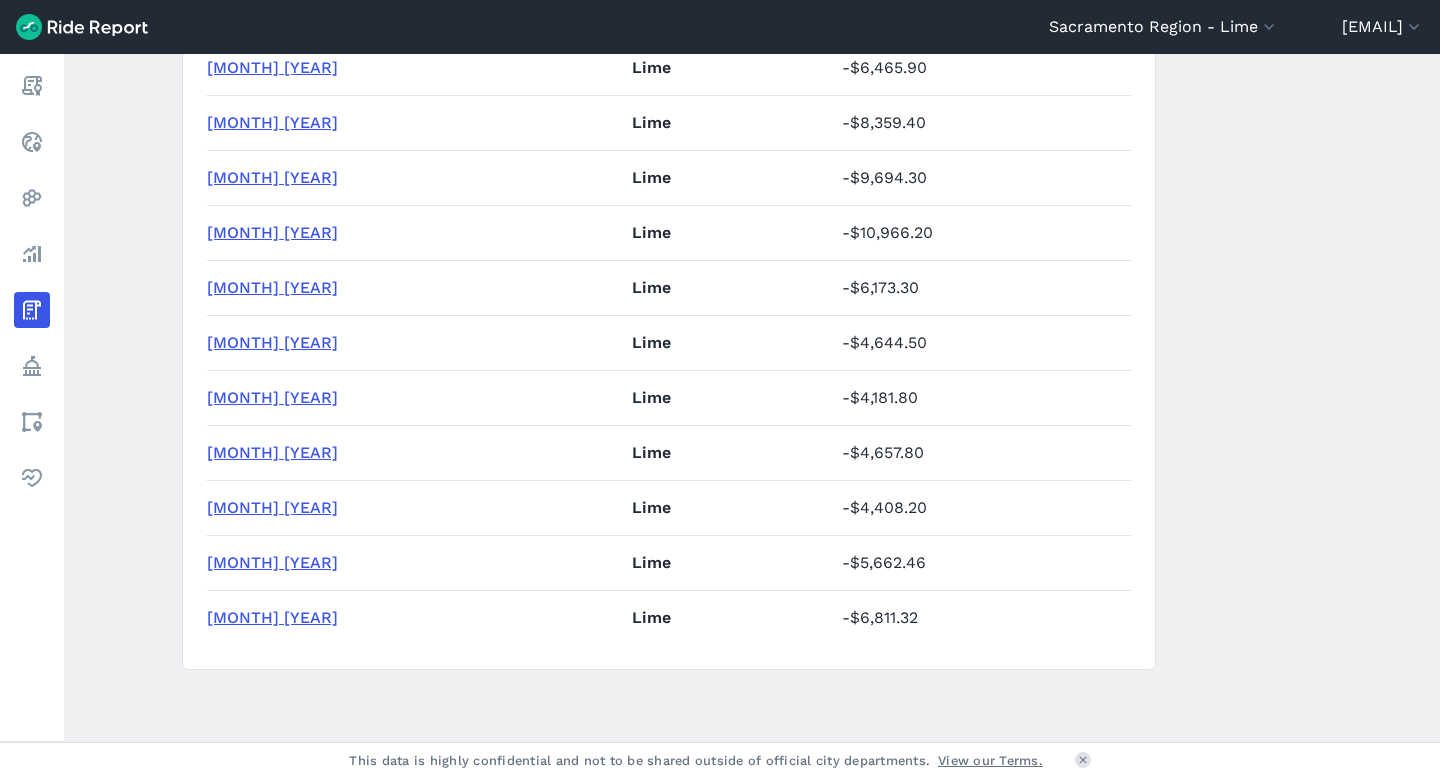 scroll, scrollTop: 0, scrollLeft: 0, axis: both 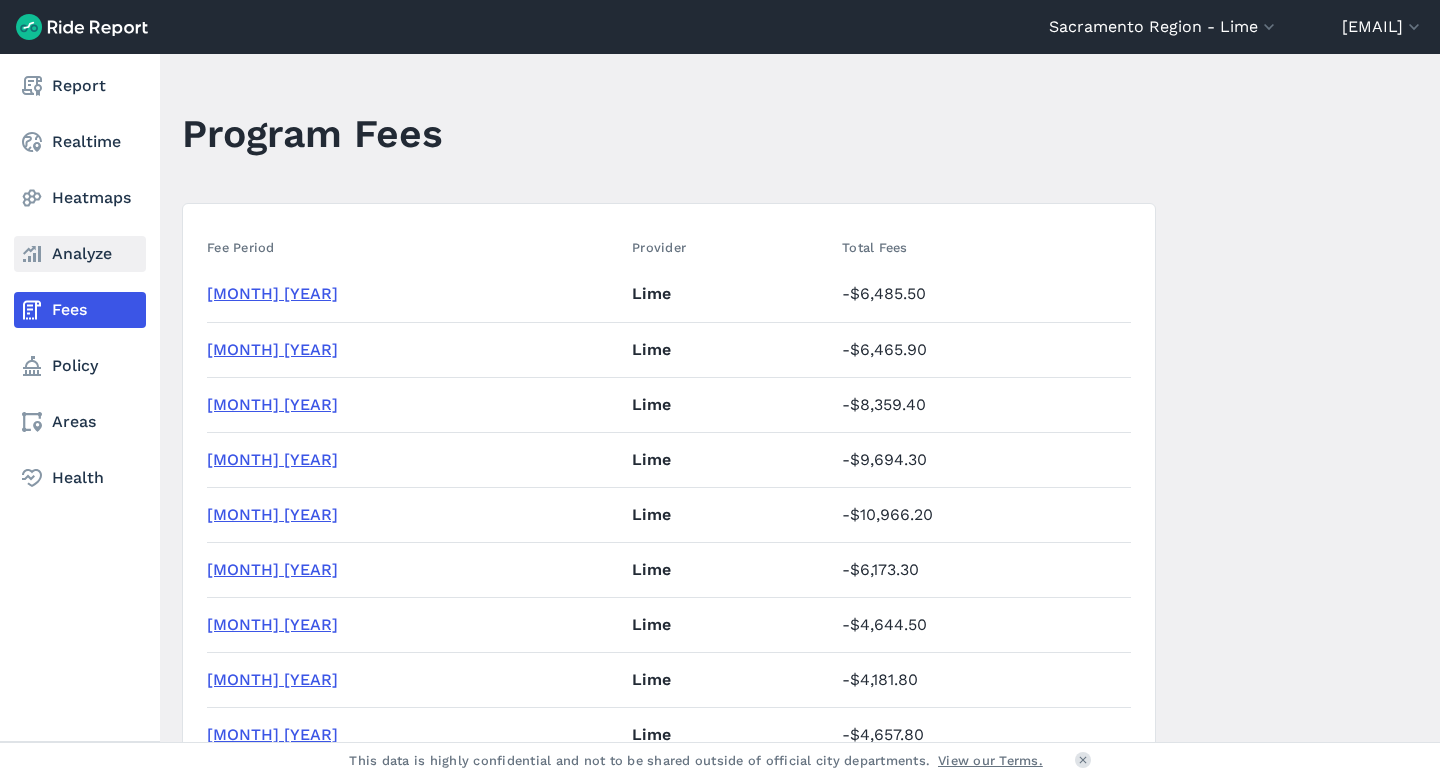 click on "Analyze" at bounding box center (80, 254) 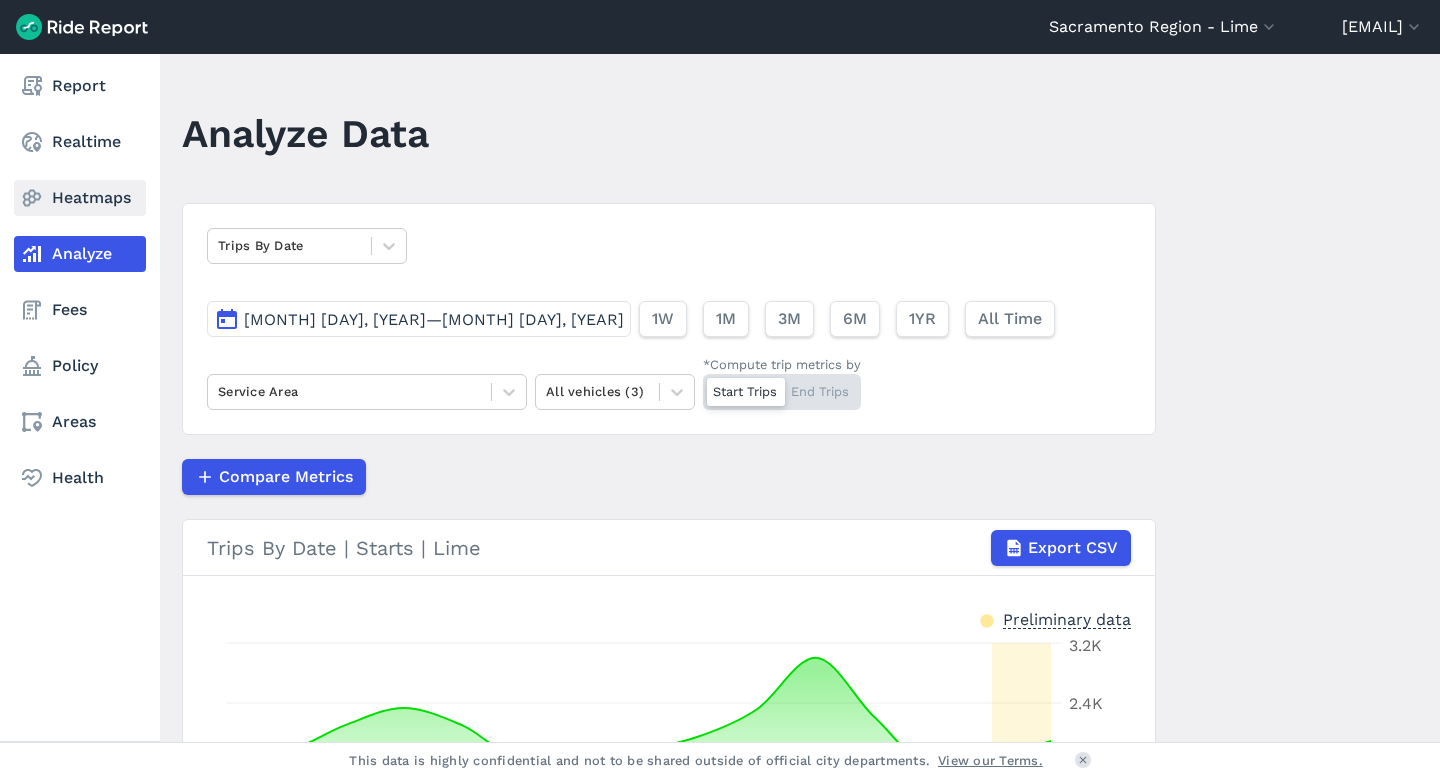 click on "Heatmaps" at bounding box center (80, 198) 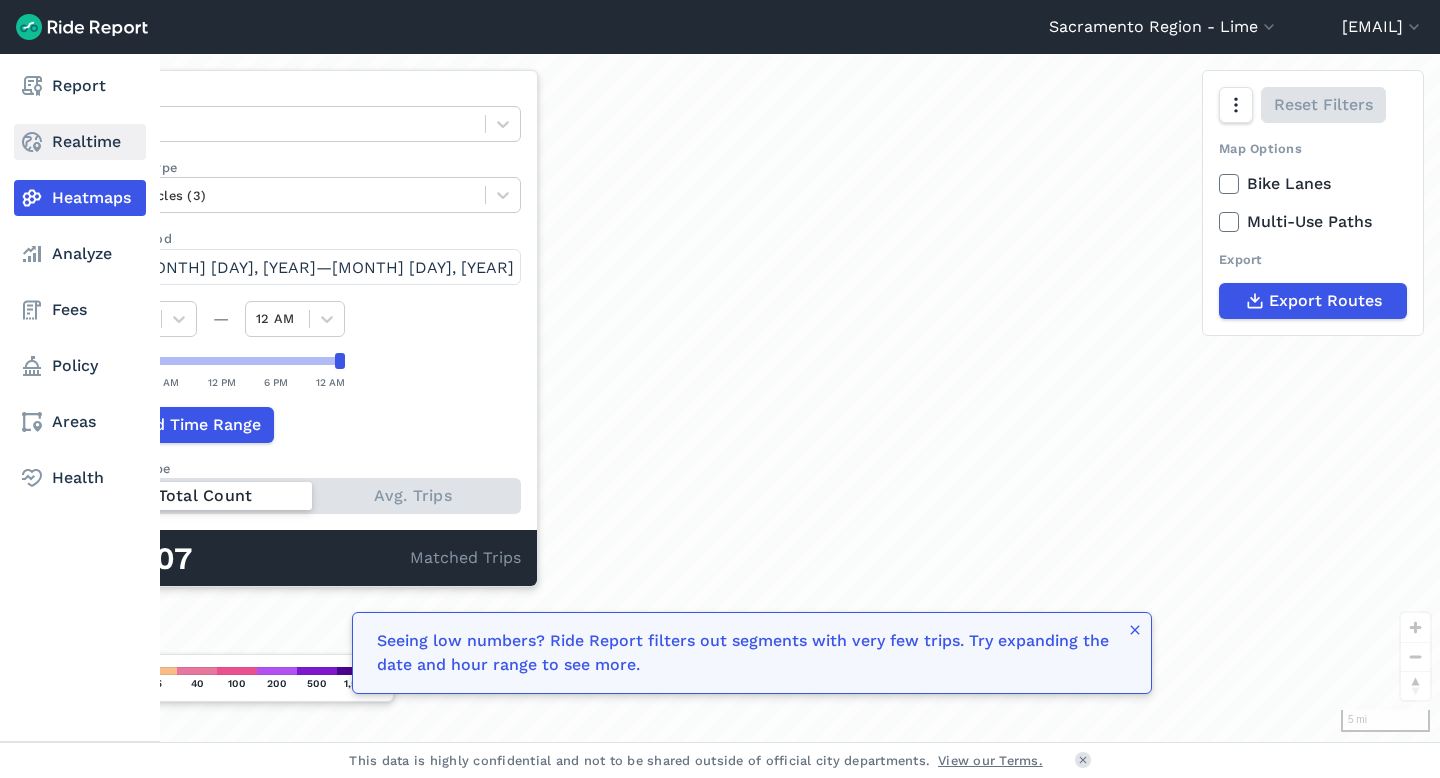 click on "Realtime" at bounding box center [80, 142] 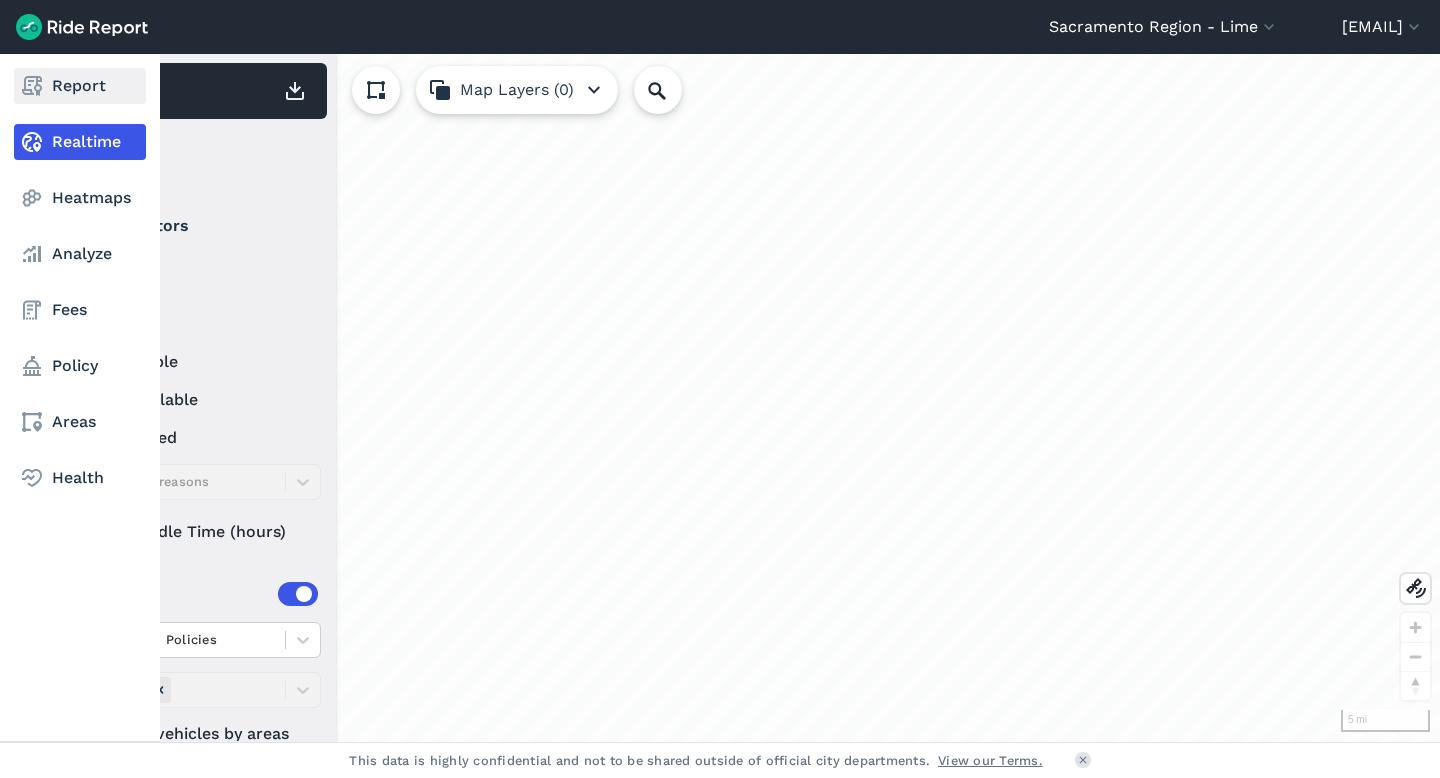 click on "Report" at bounding box center [80, 86] 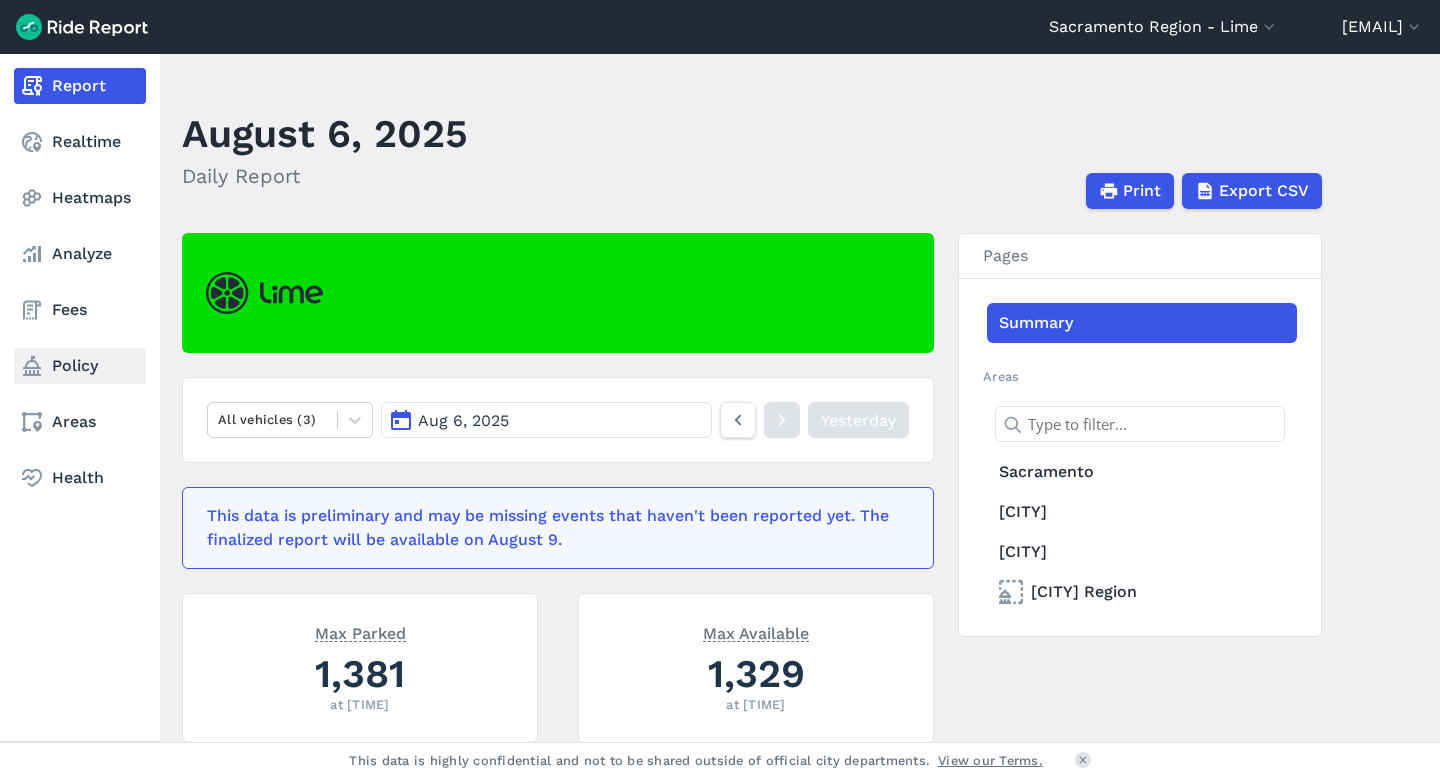 click on "Policy" at bounding box center [80, 366] 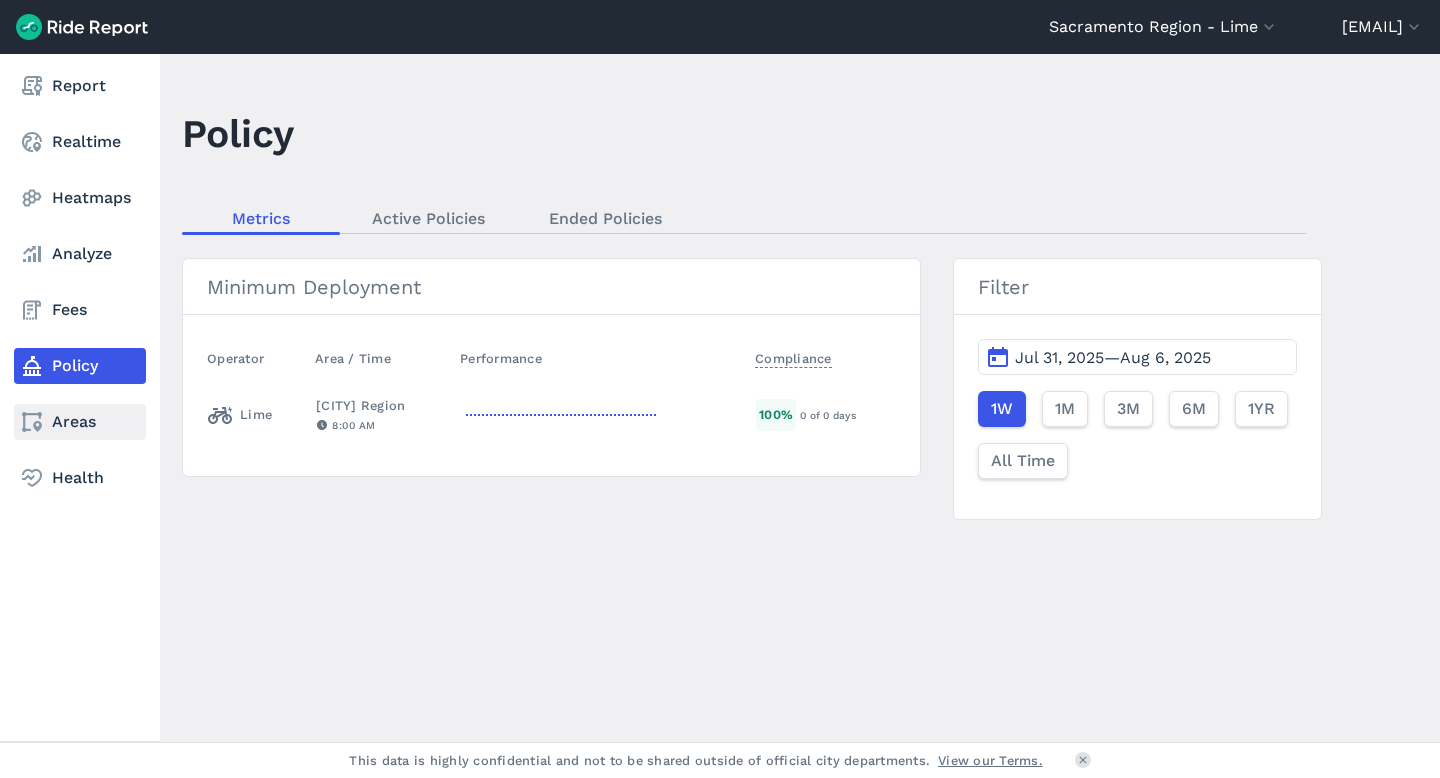 click on "Areas" at bounding box center (80, 422) 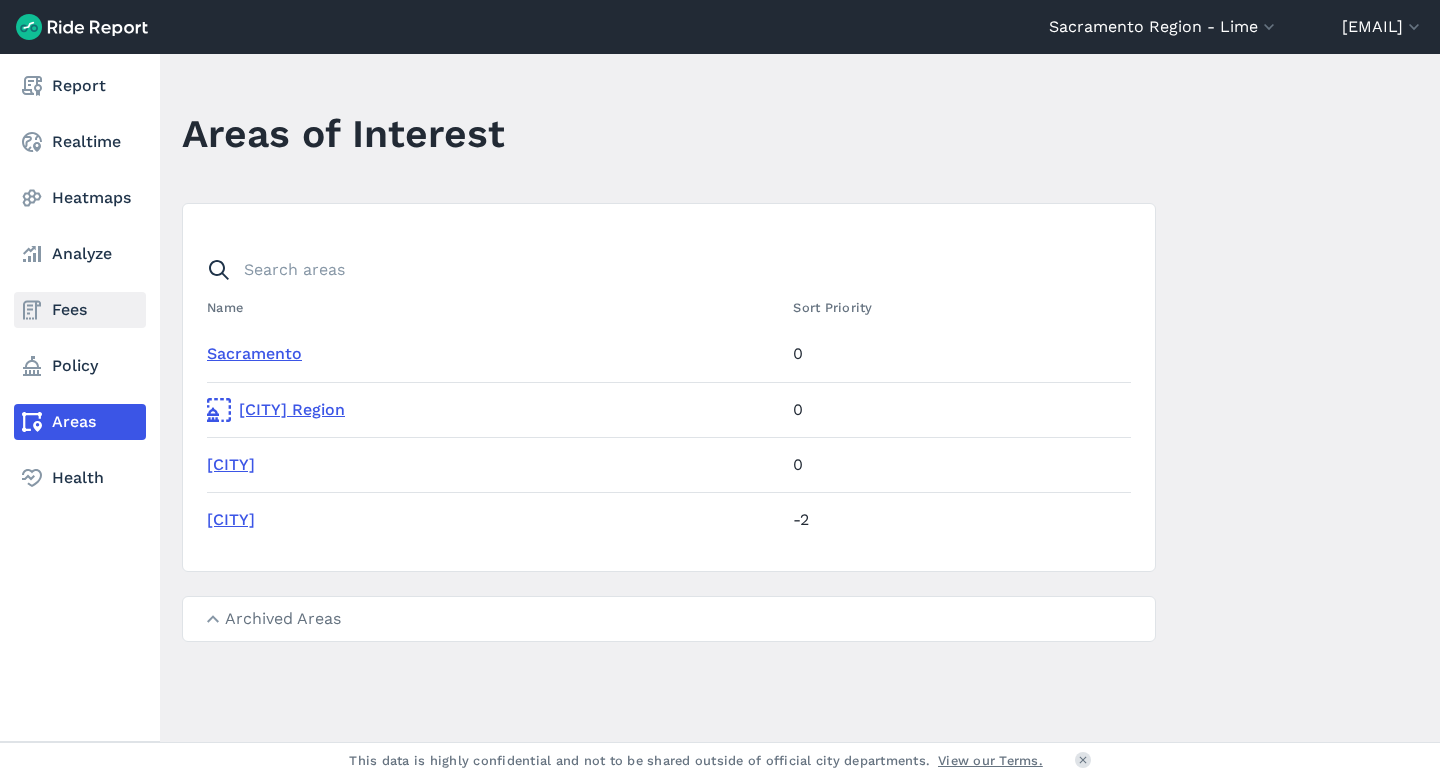 click on "Fees" at bounding box center (80, 310) 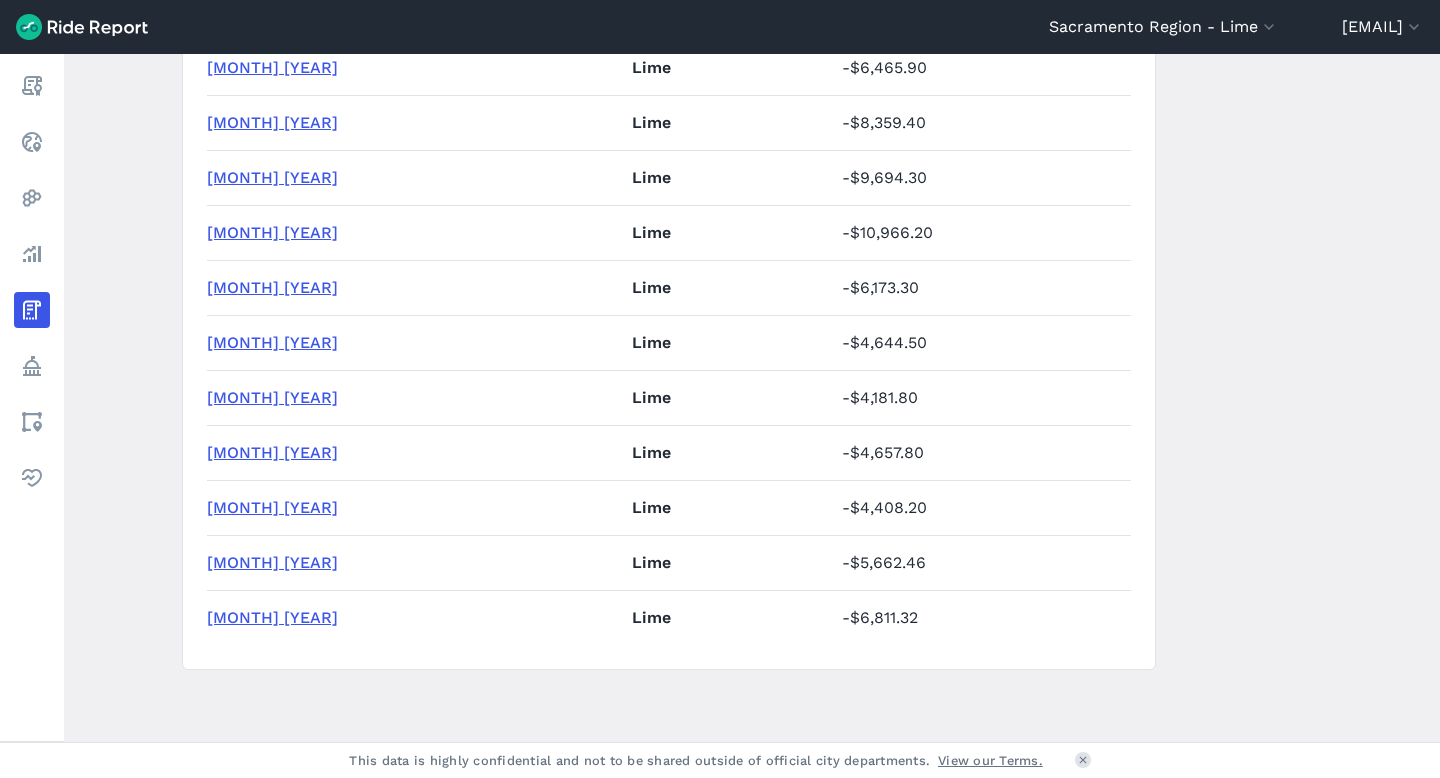 scroll, scrollTop: 0, scrollLeft: 0, axis: both 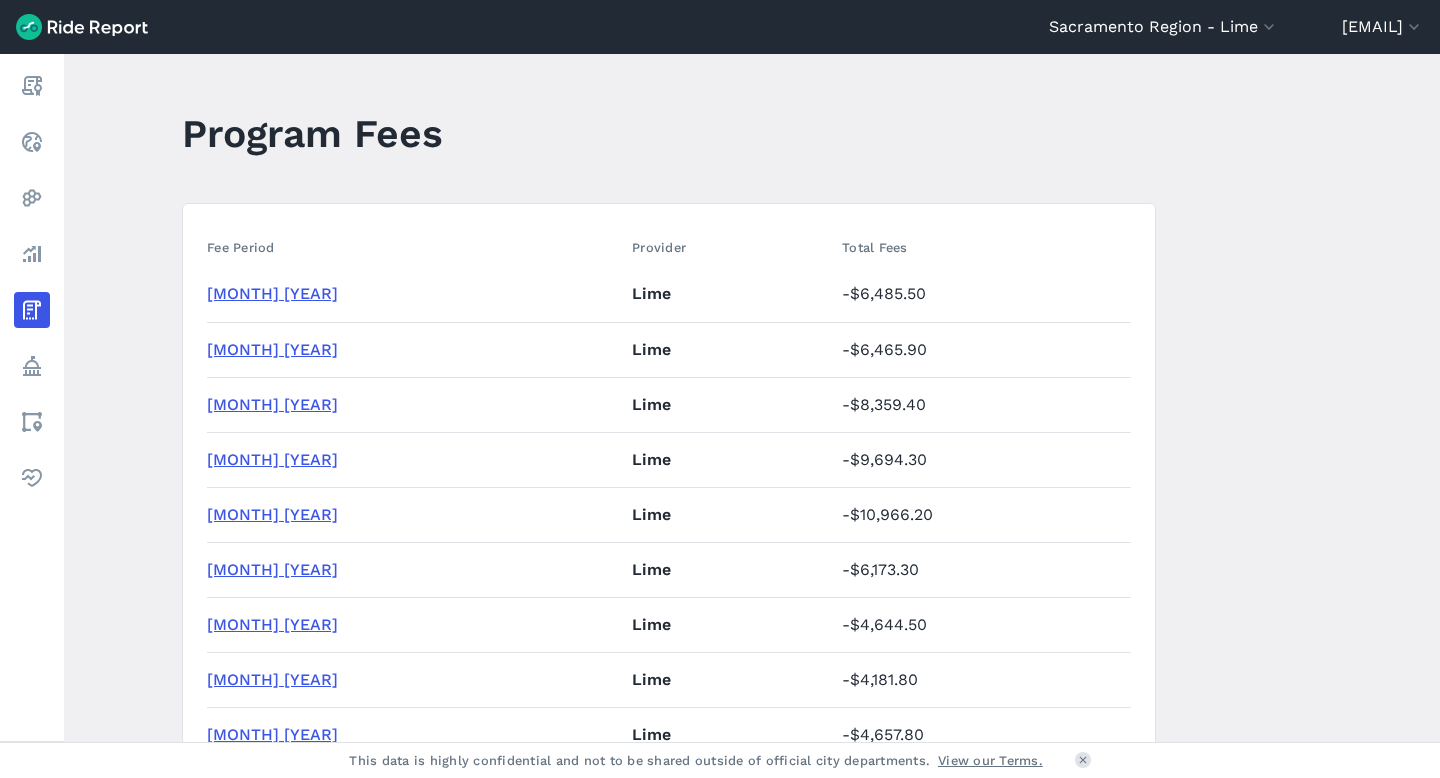 click on "[MONTH] [YEAR]" at bounding box center (272, 514) 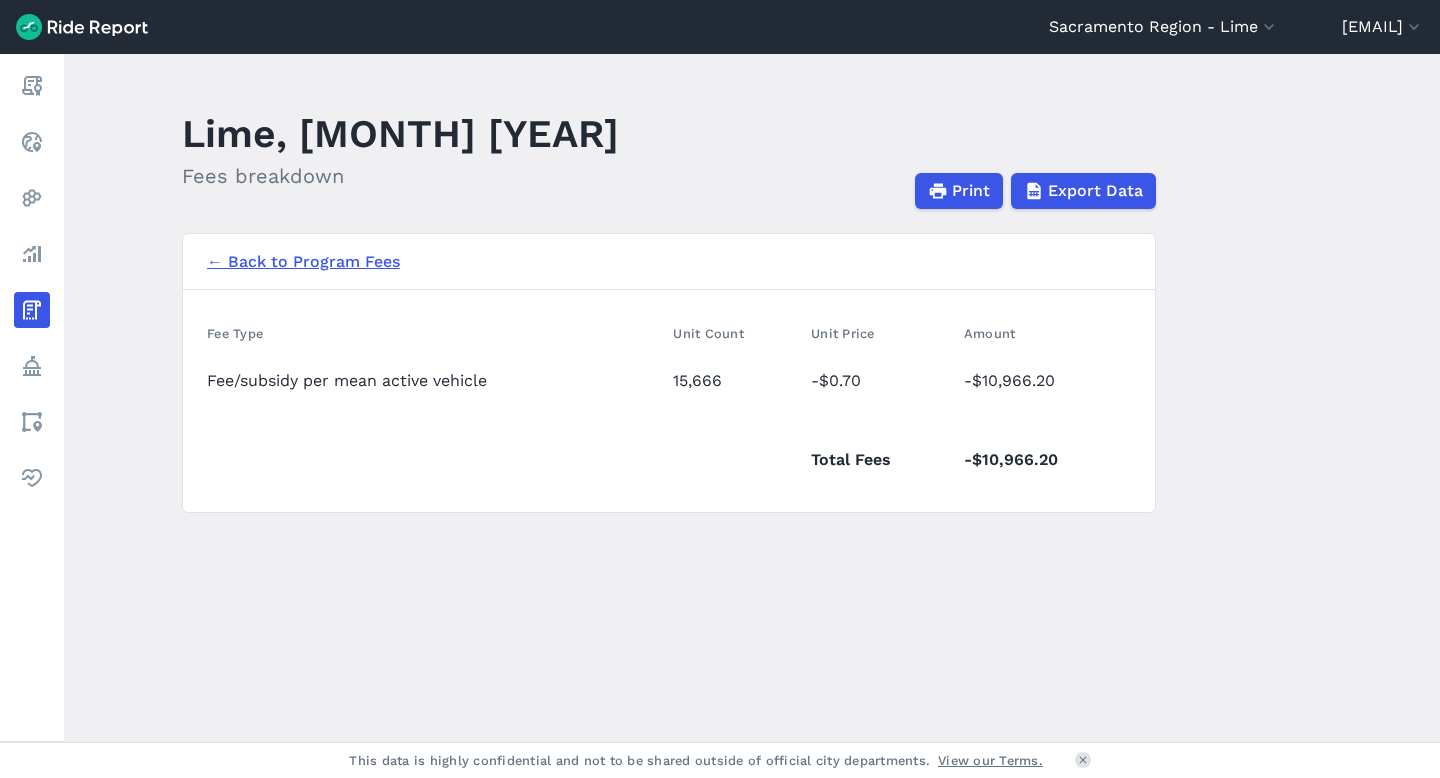 click at bounding box center [82, 27] 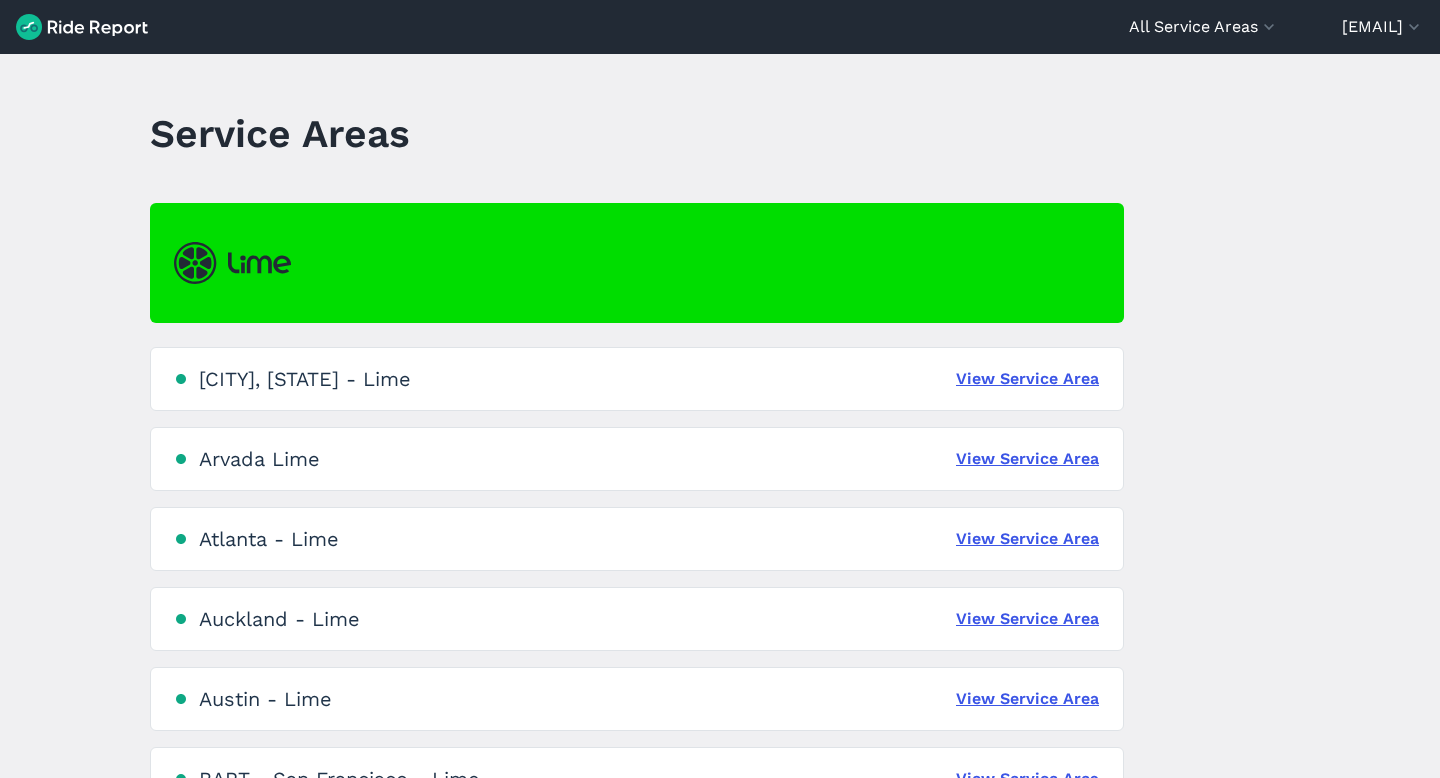 click on "Service Areas Arlington, [STATE] - Lime View Service Area Arvada Lime View Service Area Atlanta - Lime View Service Area Auckland - Lime View Service Area Austin - Lime View Service Area BART - San Francisco - Lime View Service Area Boise - Lime View Service Area Boulder - Lime View Service Area Brisbane - Lime View Service Area Budapest - Lime View Service Area Charlotte - Lime View Service Area Christchurch - Lime View Service Area Cleveland - Lime View Service Area Colorado Springs - Lime View Service Area Deakin University - Lime View Service Area Denver - Lime View Service Area Detroit - Lime View Service Area Durham - Lime View Service Area Fairfax - Lime View Service Area Gold Coast - Lime View Service Area Grand Junction - Lime View Service Area Hamilton - Lime View Service Area Hobart - Lime View Service Area Isla Vista, [STATE] - Lime View Service Area Kelowna - Lime View Service Area King County - Lime View Service Area Lisbon-Lime View Service Area Louisville - Lime View Service Area Melbourne - Lime" at bounding box center (720, 416) 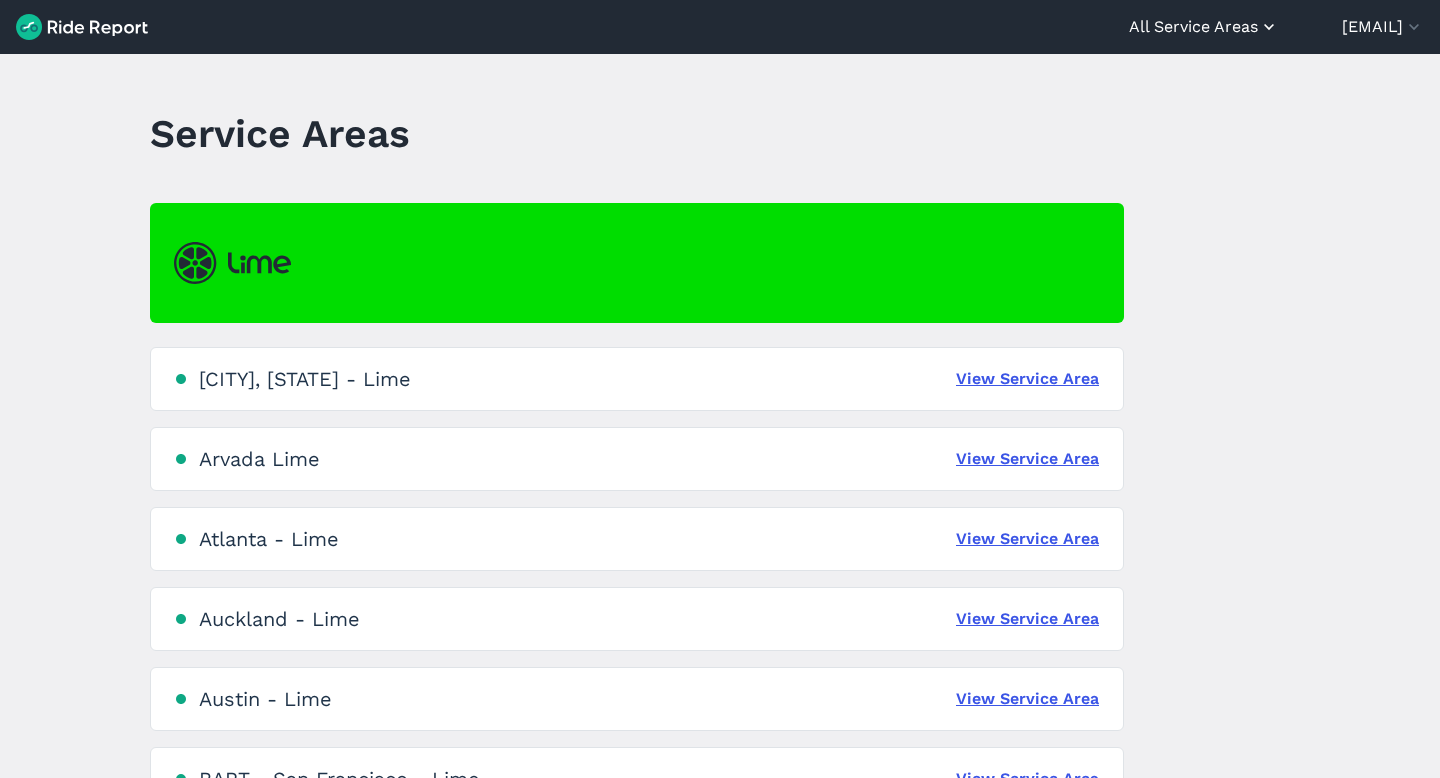 click on "All Service Areas" at bounding box center [1204, 27] 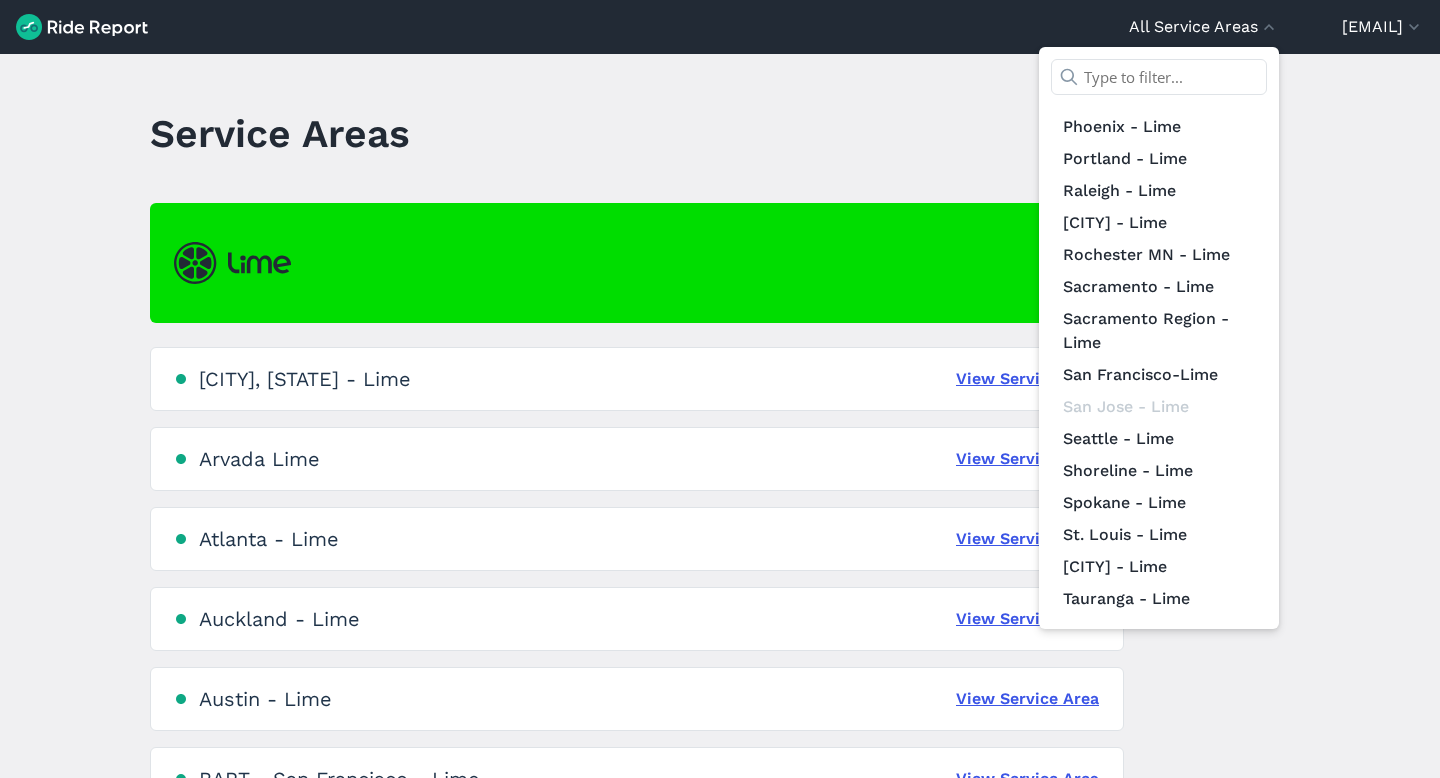 scroll, scrollTop: 1417, scrollLeft: 0, axis: vertical 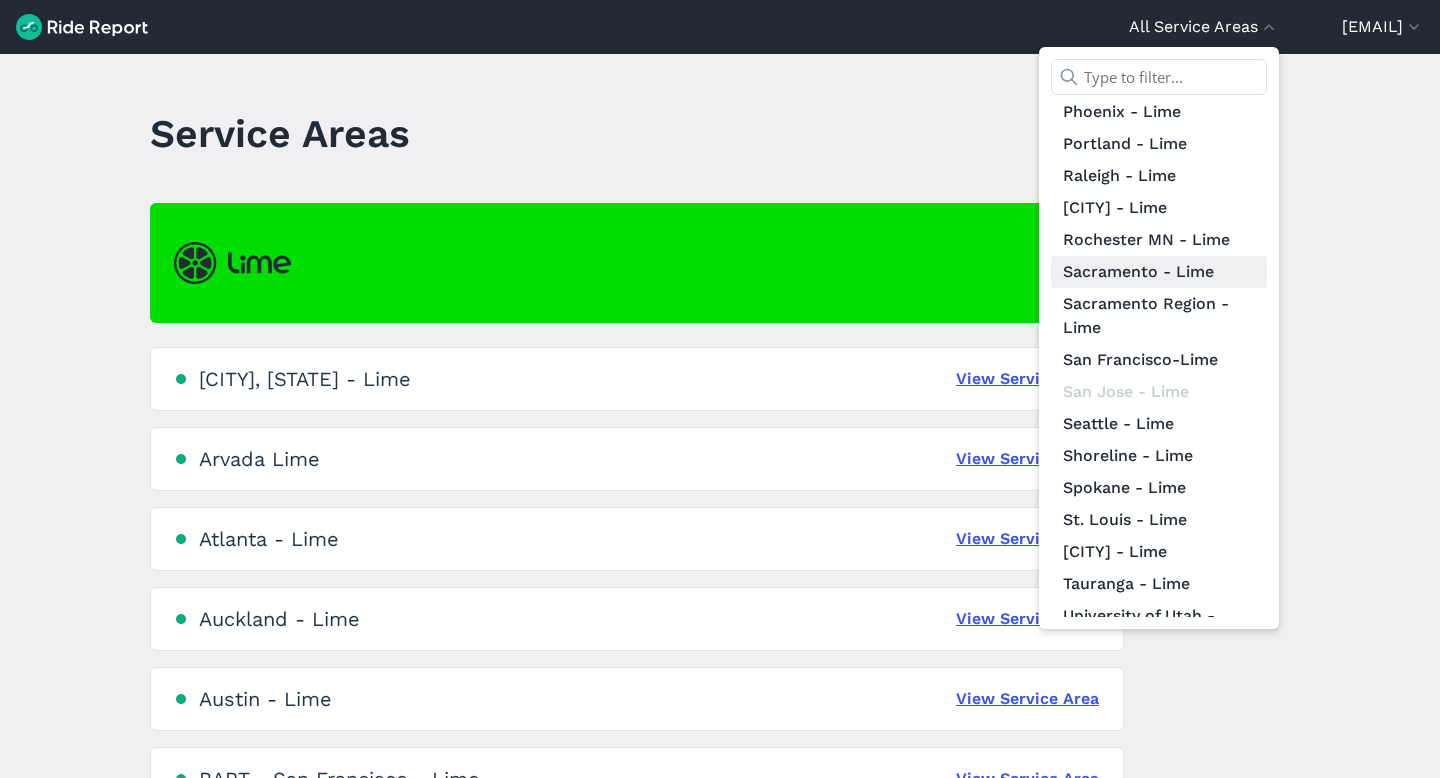 click on "Sacramento - Lime" at bounding box center [1159, 272] 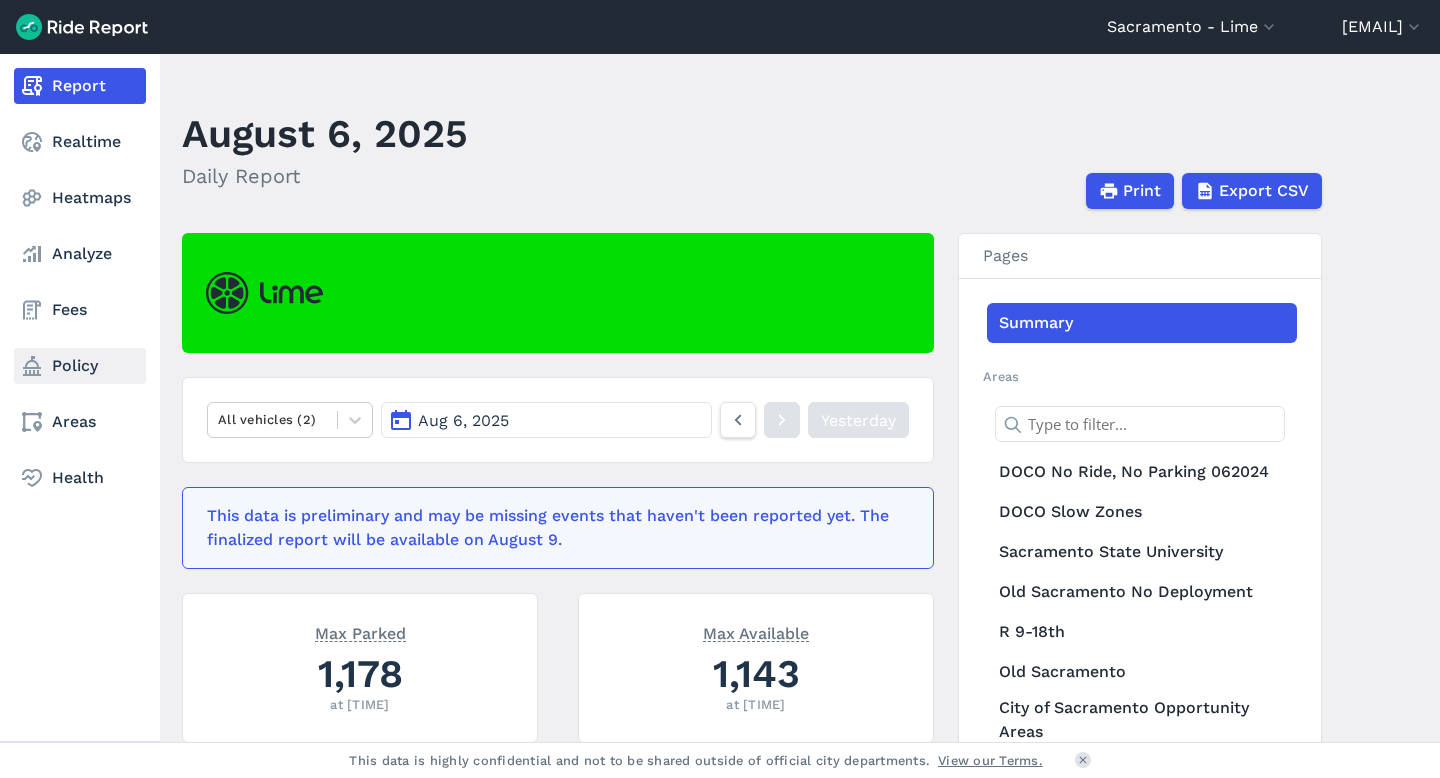 click on "Policy" at bounding box center (80, 366) 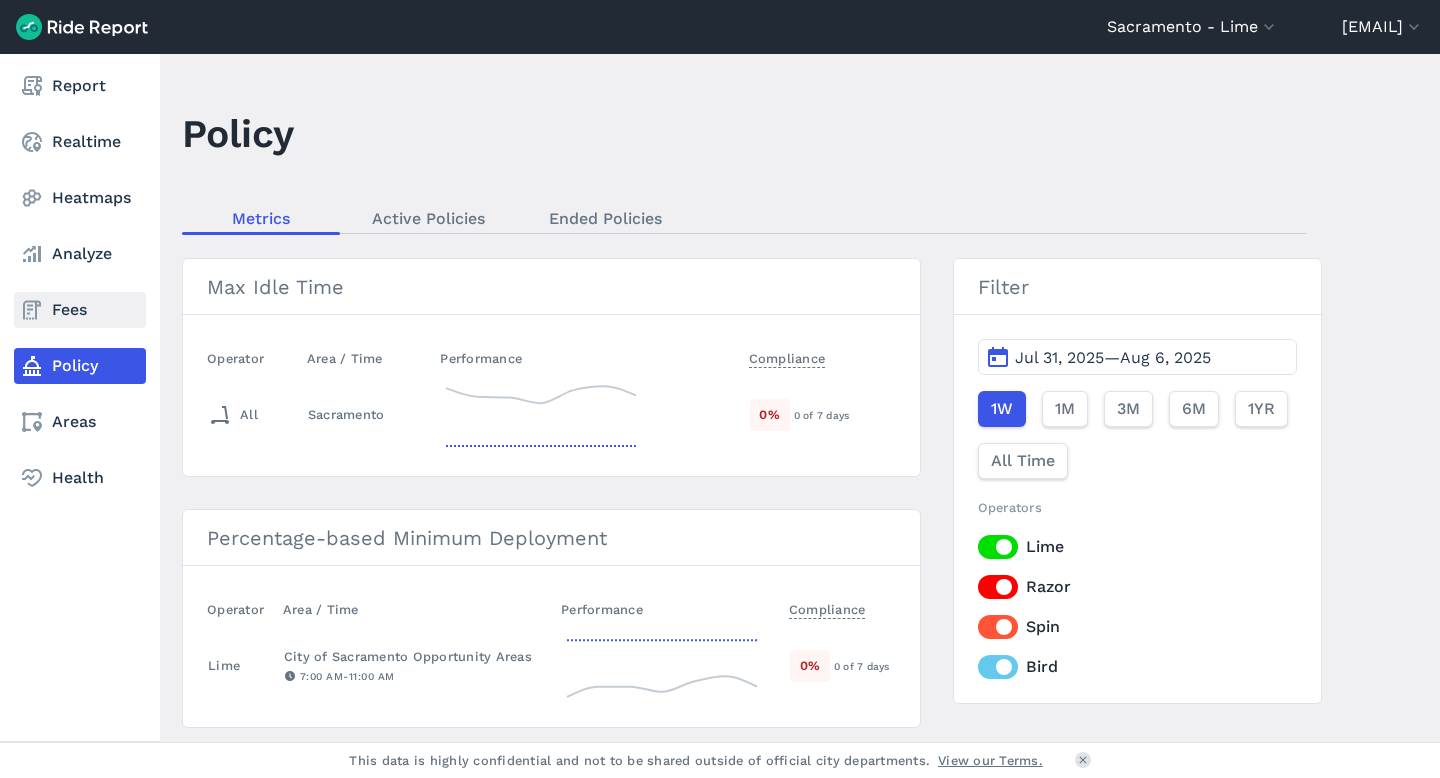 click on "Fees" at bounding box center [80, 310] 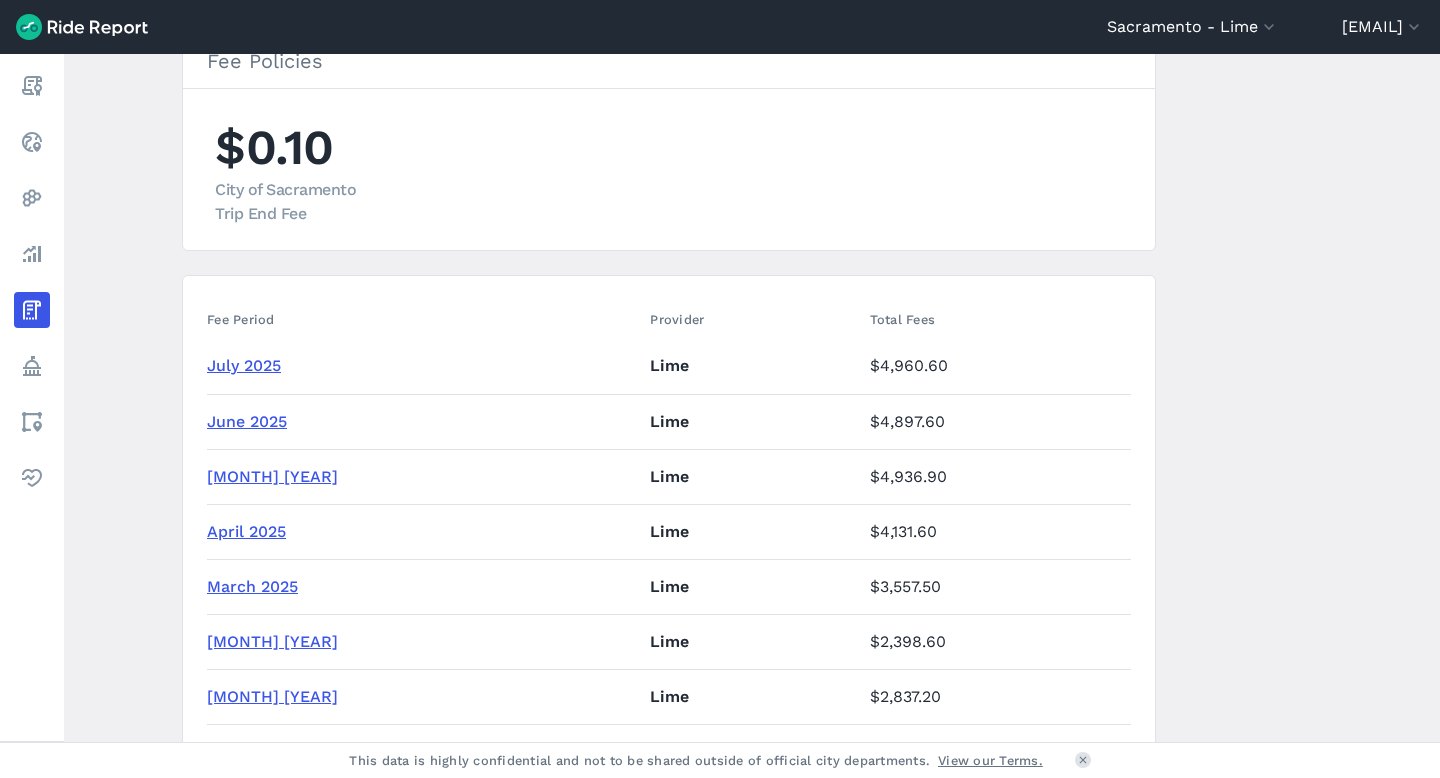 scroll, scrollTop: 109, scrollLeft: 0, axis: vertical 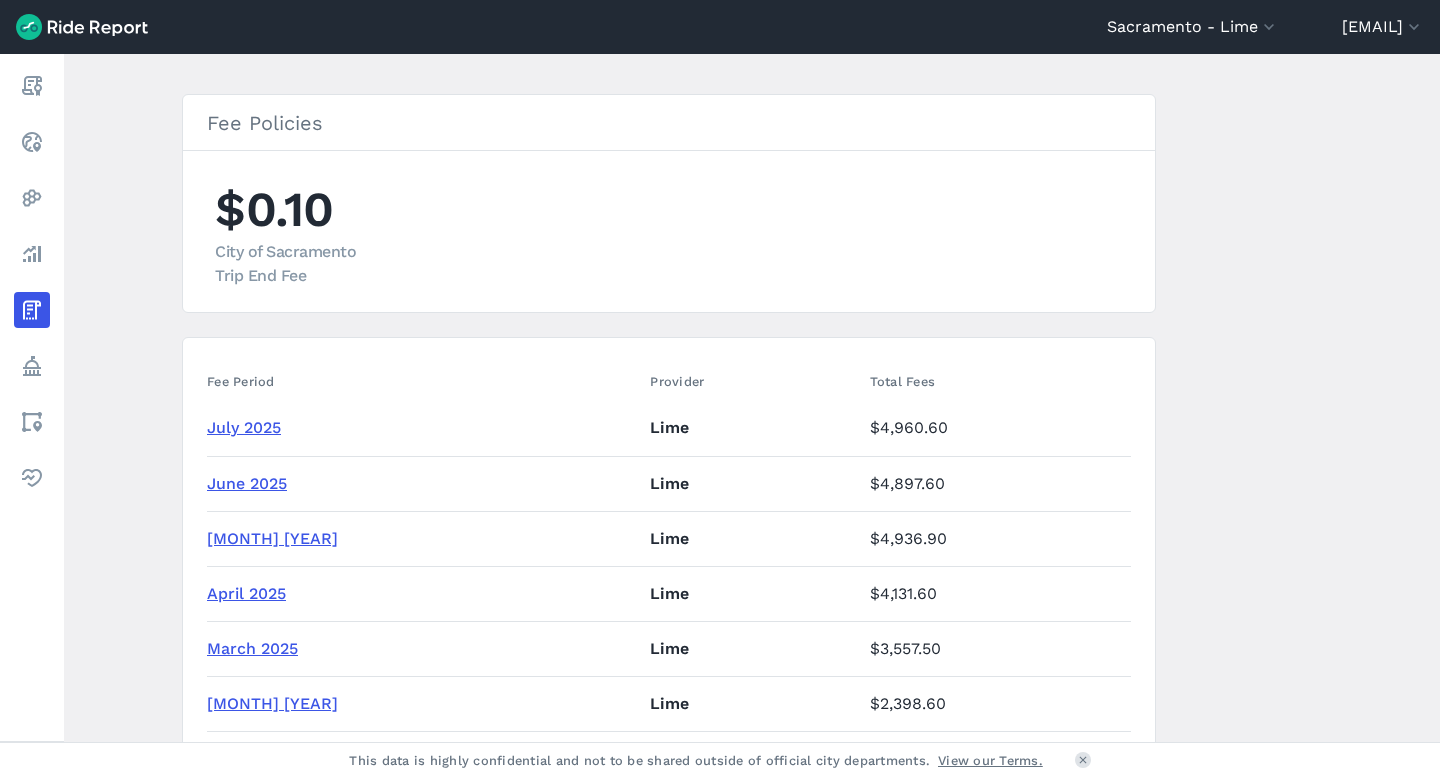 click on "July 2025" at bounding box center [244, 427] 